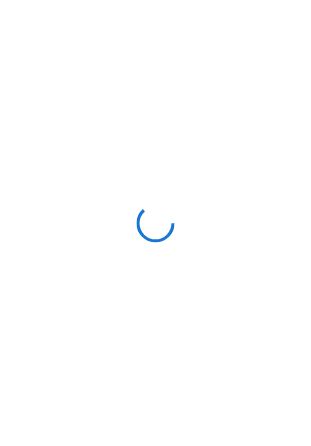 scroll, scrollTop: 0, scrollLeft: 0, axis: both 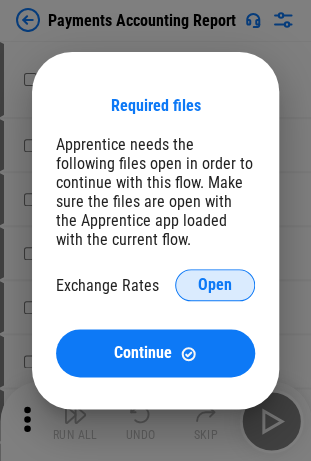 click on "Open" at bounding box center (215, 285) 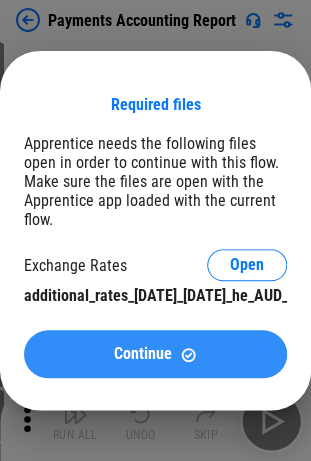 click on "Continue" at bounding box center (155, 354) 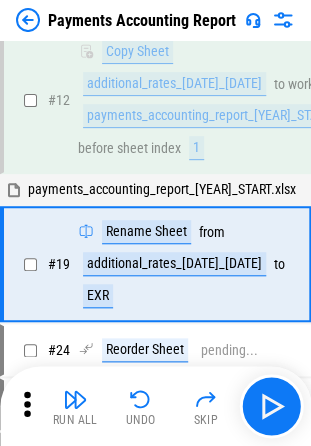 scroll, scrollTop: 128, scrollLeft: 0, axis: vertical 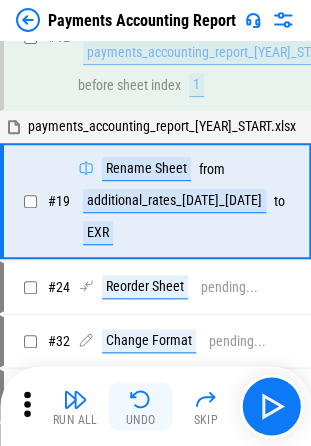 click on "Undo" at bounding box center [141, 420] 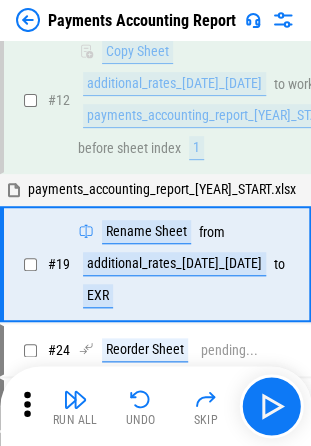scroll, scrollTop: 128, scrollLeft: 0, axis: vertical 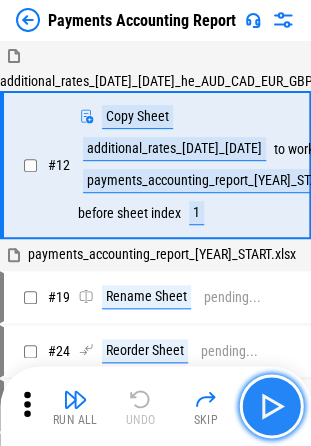 click at bounding box center (271, 406) 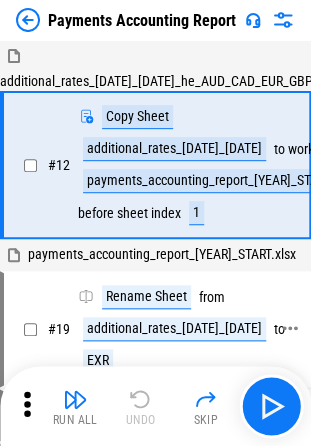 scroll, scrollTop: 0, scrollLeft: 0, axis: both 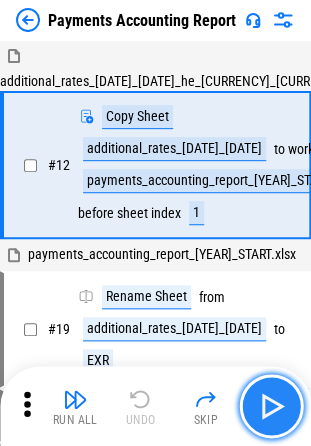 click at bounding box center [271, 406] 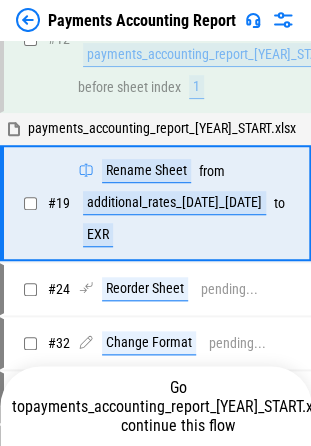 scroll, scrollTop: 128, scrollLeft: 0, axis: vertical 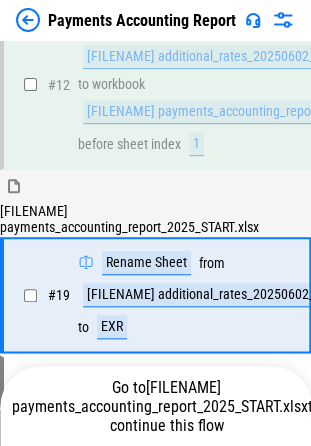 click at bounding box center (28, 20) 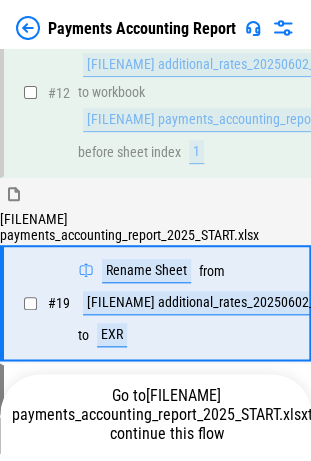 scroll, scrollTop: 0, scrollLeft: 0, axis: both 